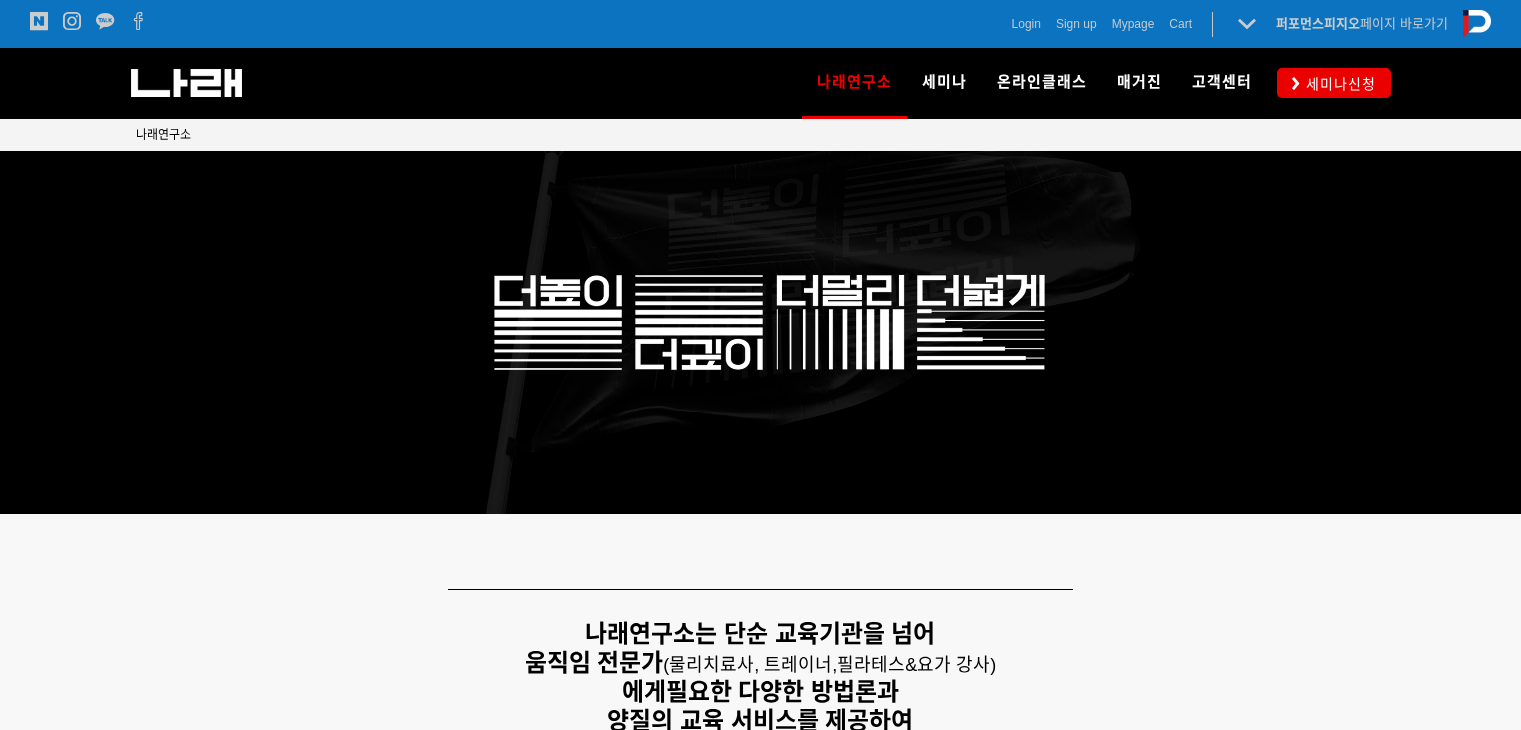 scroll, scrollTop: 0, scrollLeft: 0, axis: both 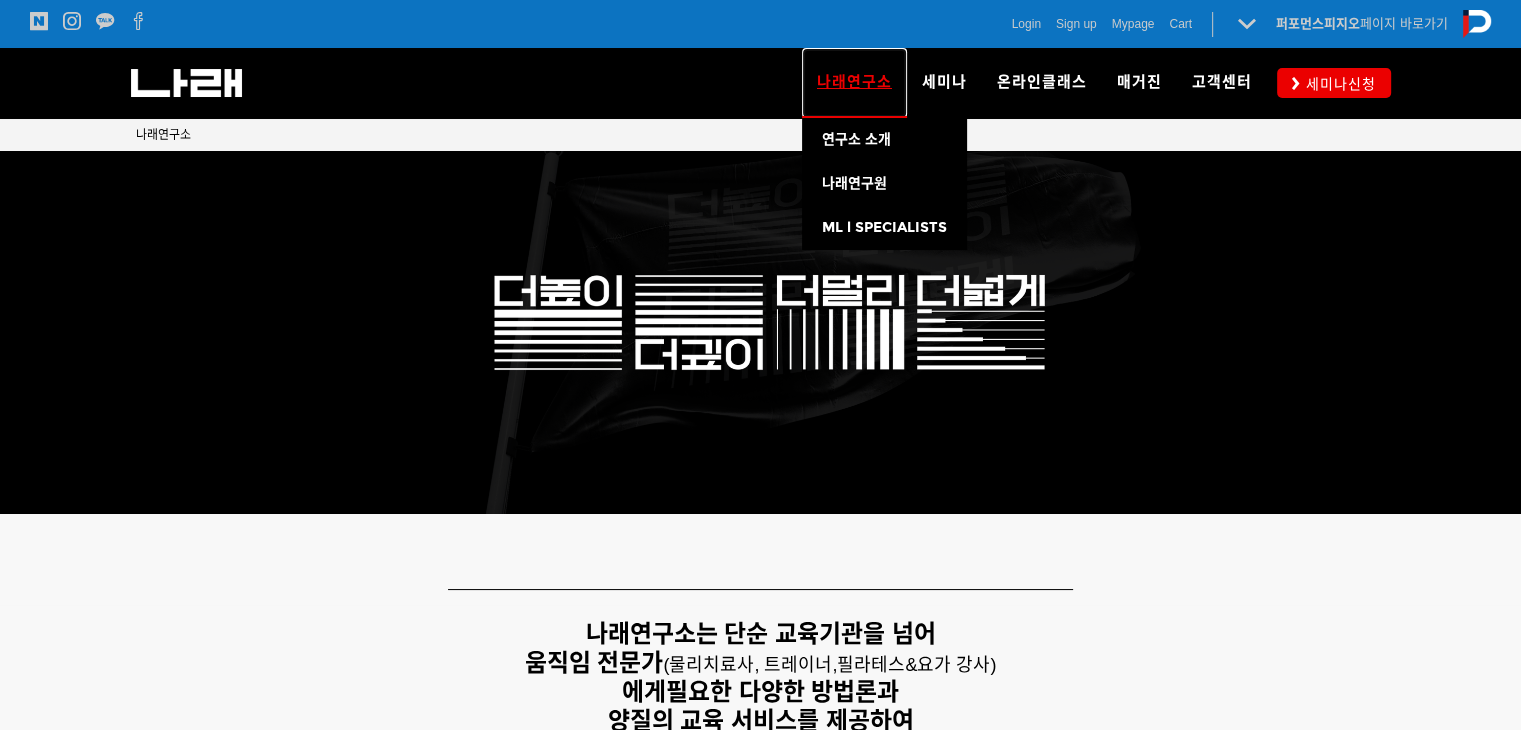 click on "나래연구소" at bounding box center (854, 83) 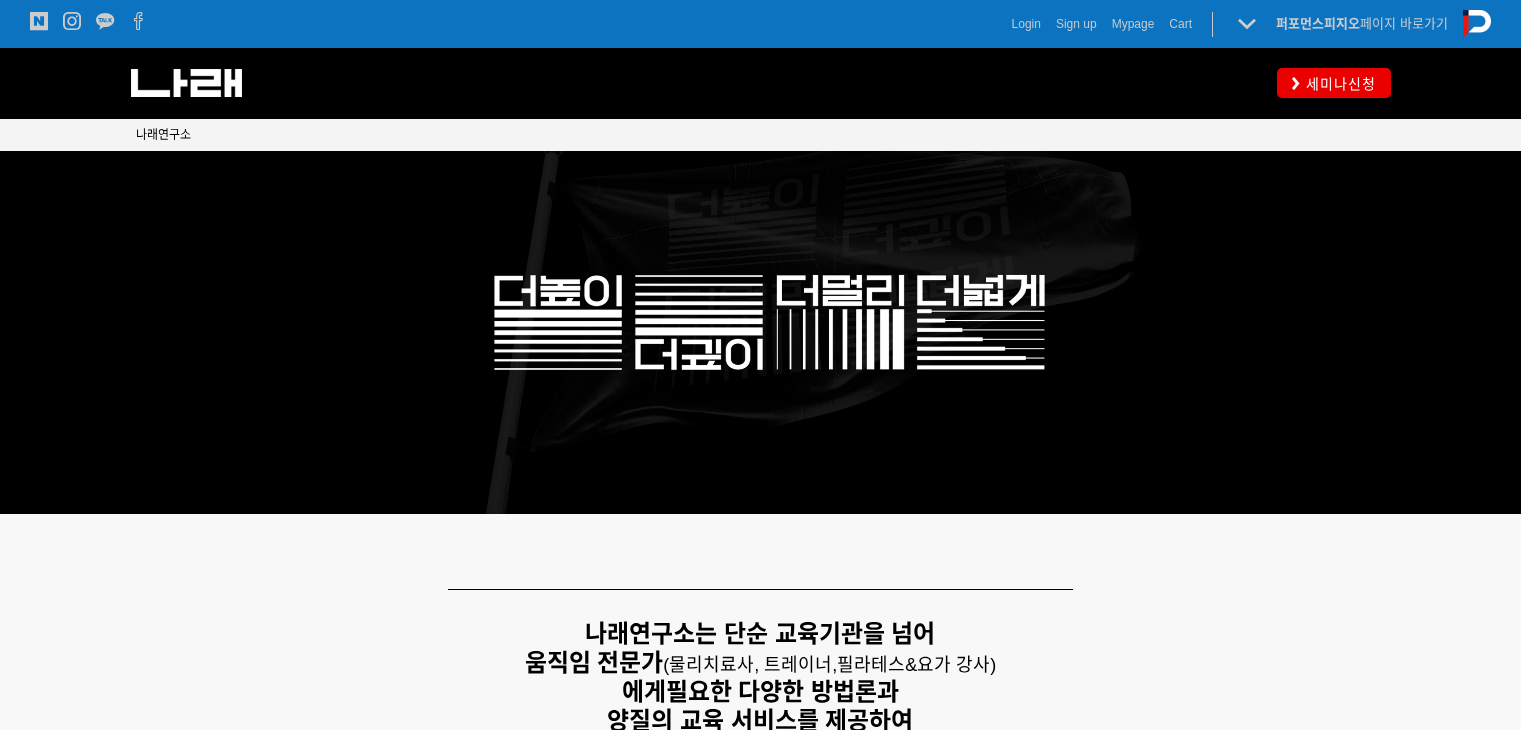 scroll, scrollTop: 0, scrollLeft: 0, axis: both 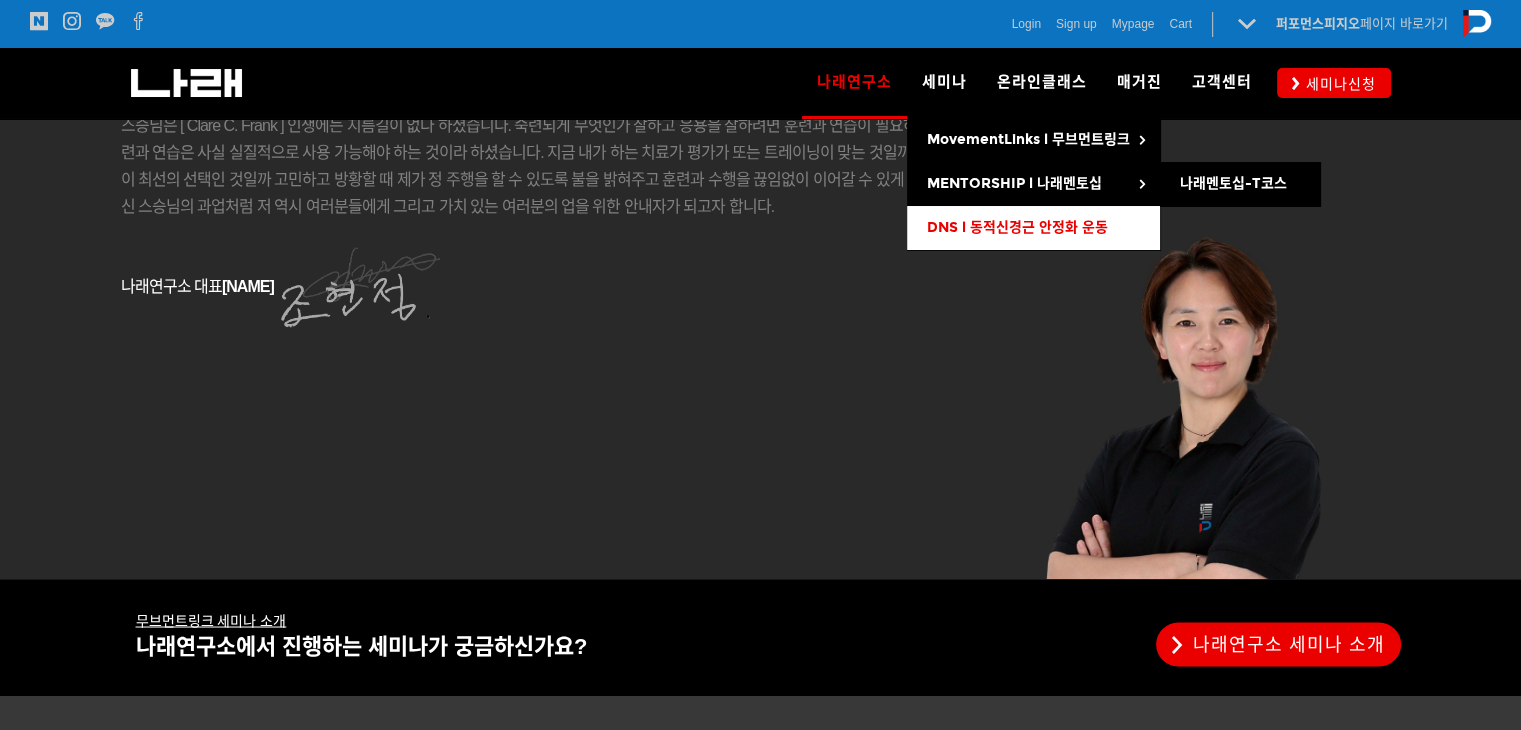 click on "DNS l 동적신경근 안정화 운동" at bounding box center [1017, 227] 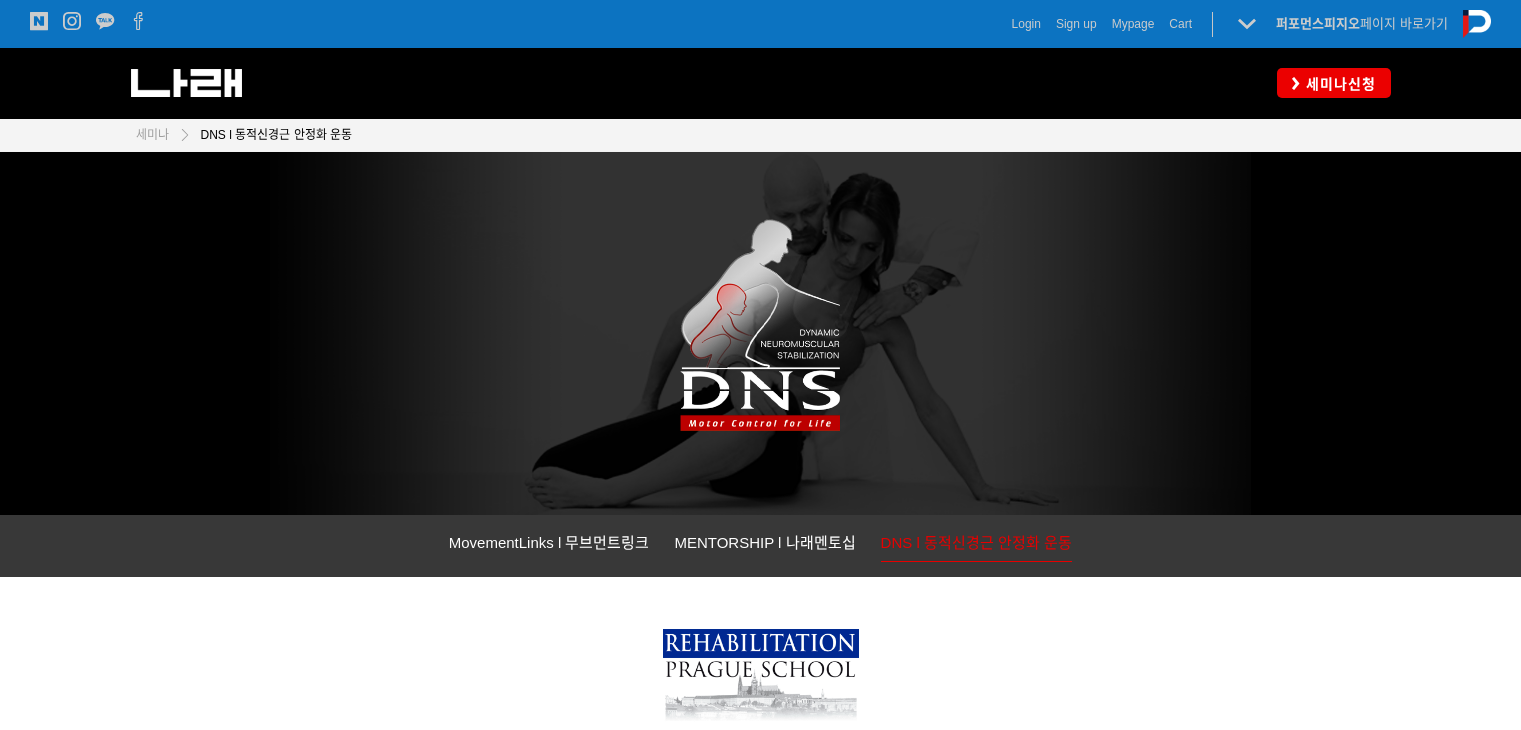 scroll, scrollTop: 0, scrollLeft: 0, axis: both 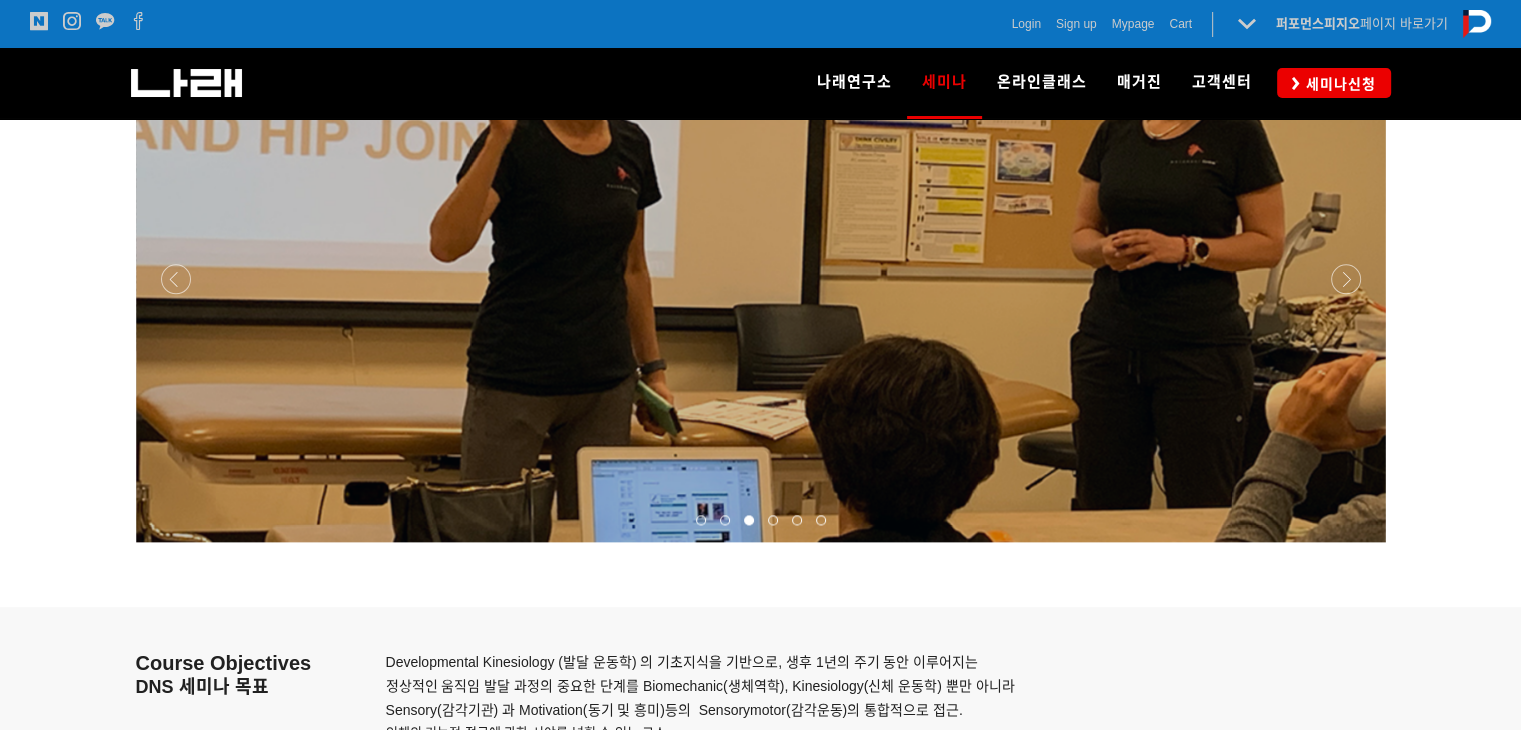 click at bounding box center [773, 520] 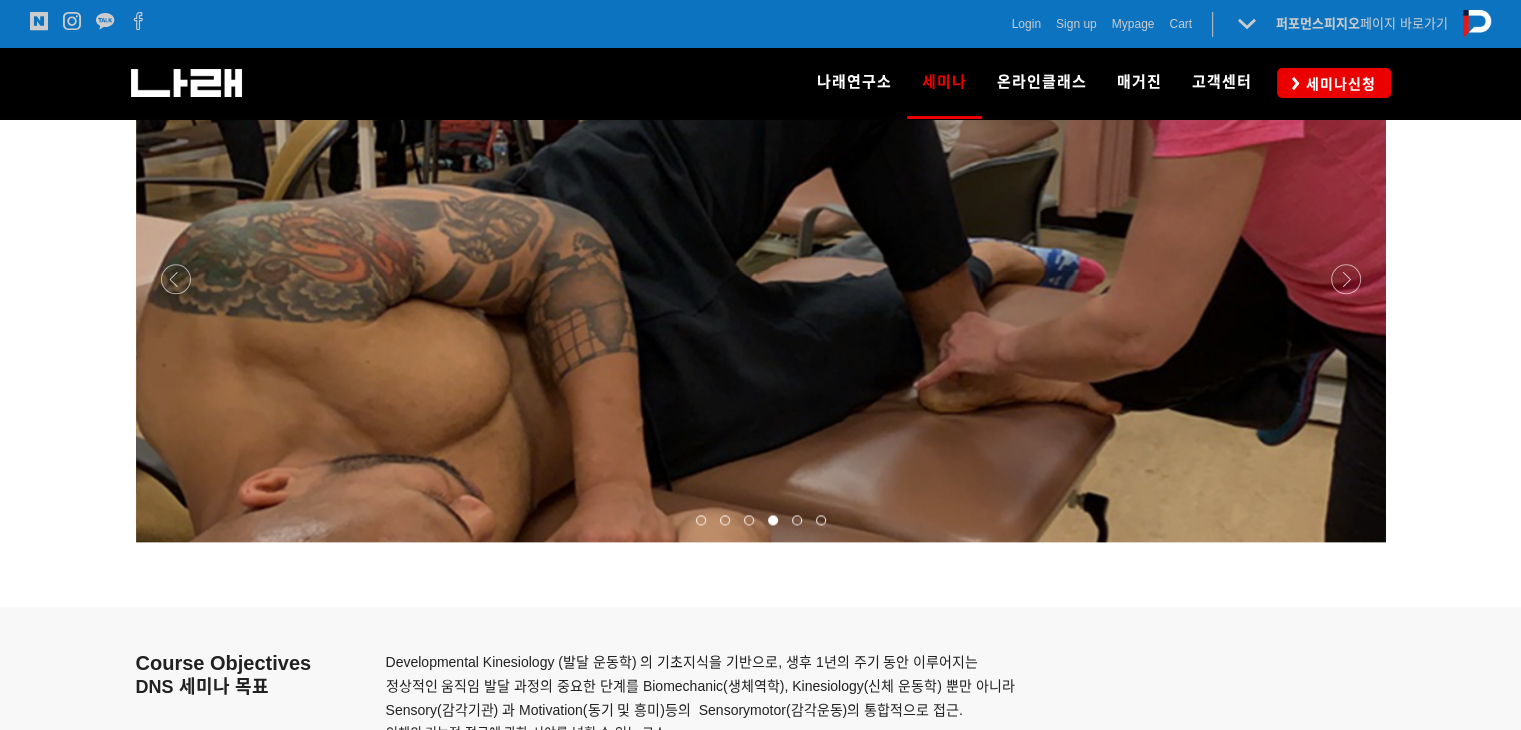 click at bounding box center (797, 520) 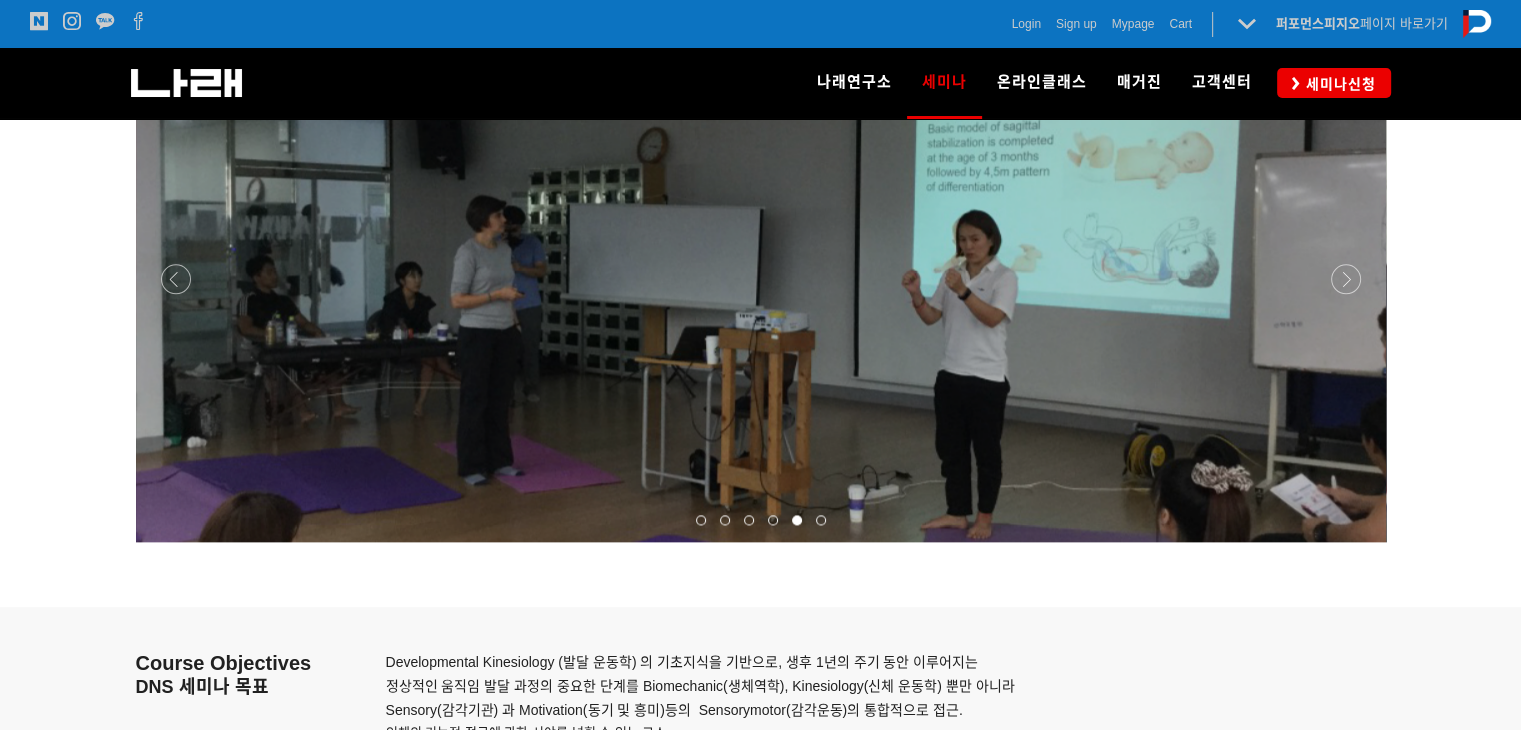 click at bounding box center [821, 520] 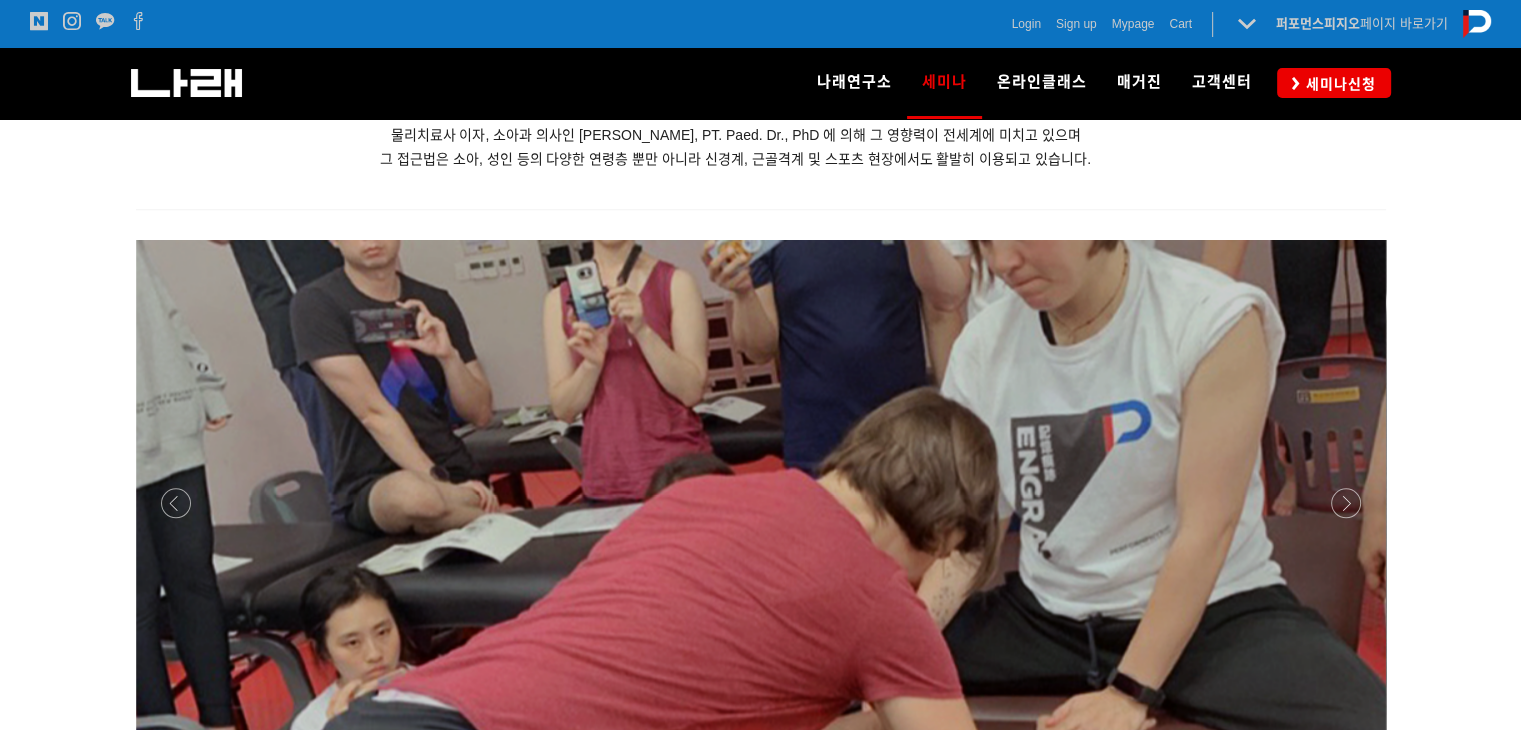 scroll, scrollTop: 2000, scrollLeft: 0, axis: vertical 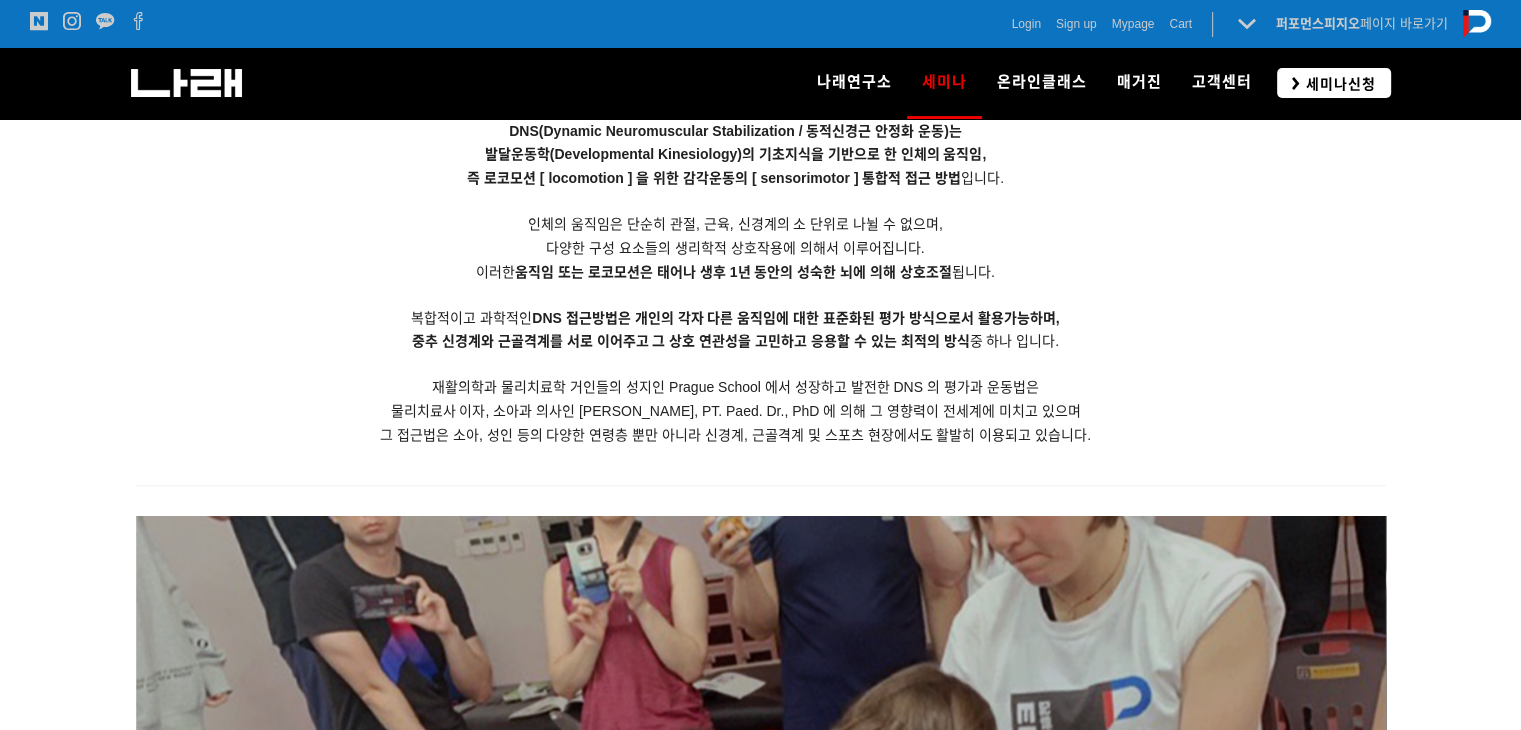 click on "세미나신청" at bounding box center (1338, 84) 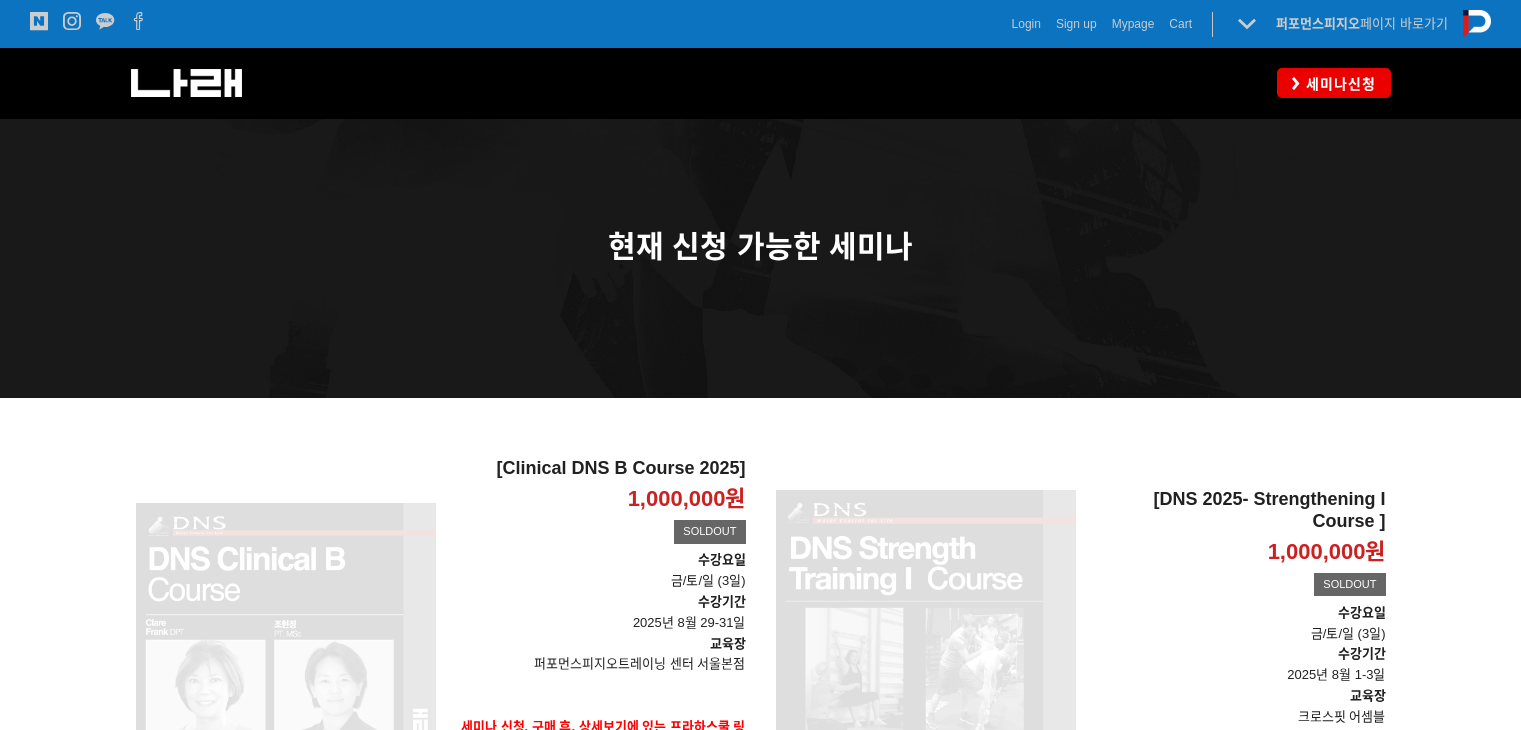 scroll, scrollTop: 0, scrollLeft: 0, axis: both 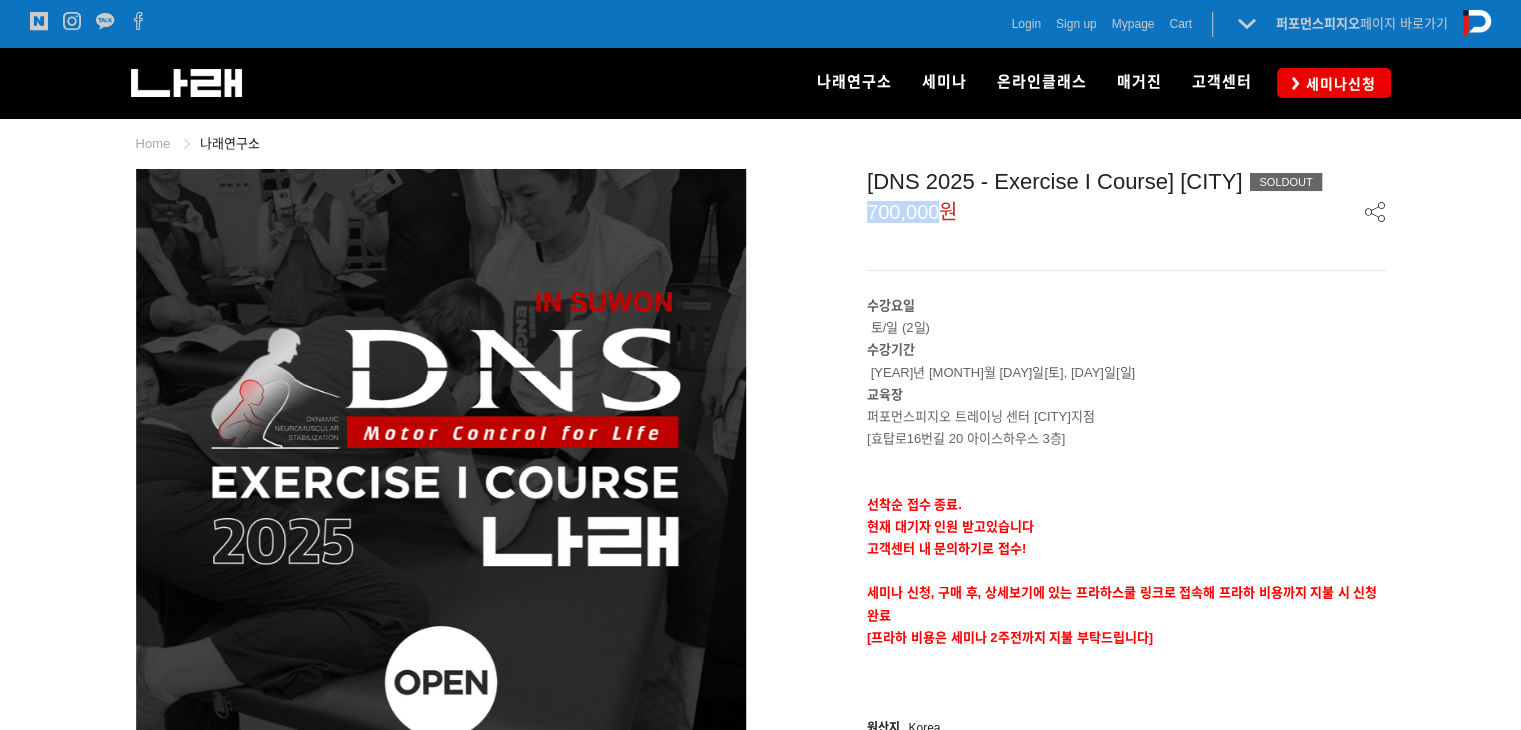 drag, startPoint x: 946, startPoint y: 217, endPoint x: 834, endPoint y: 205, distance: 112.64102 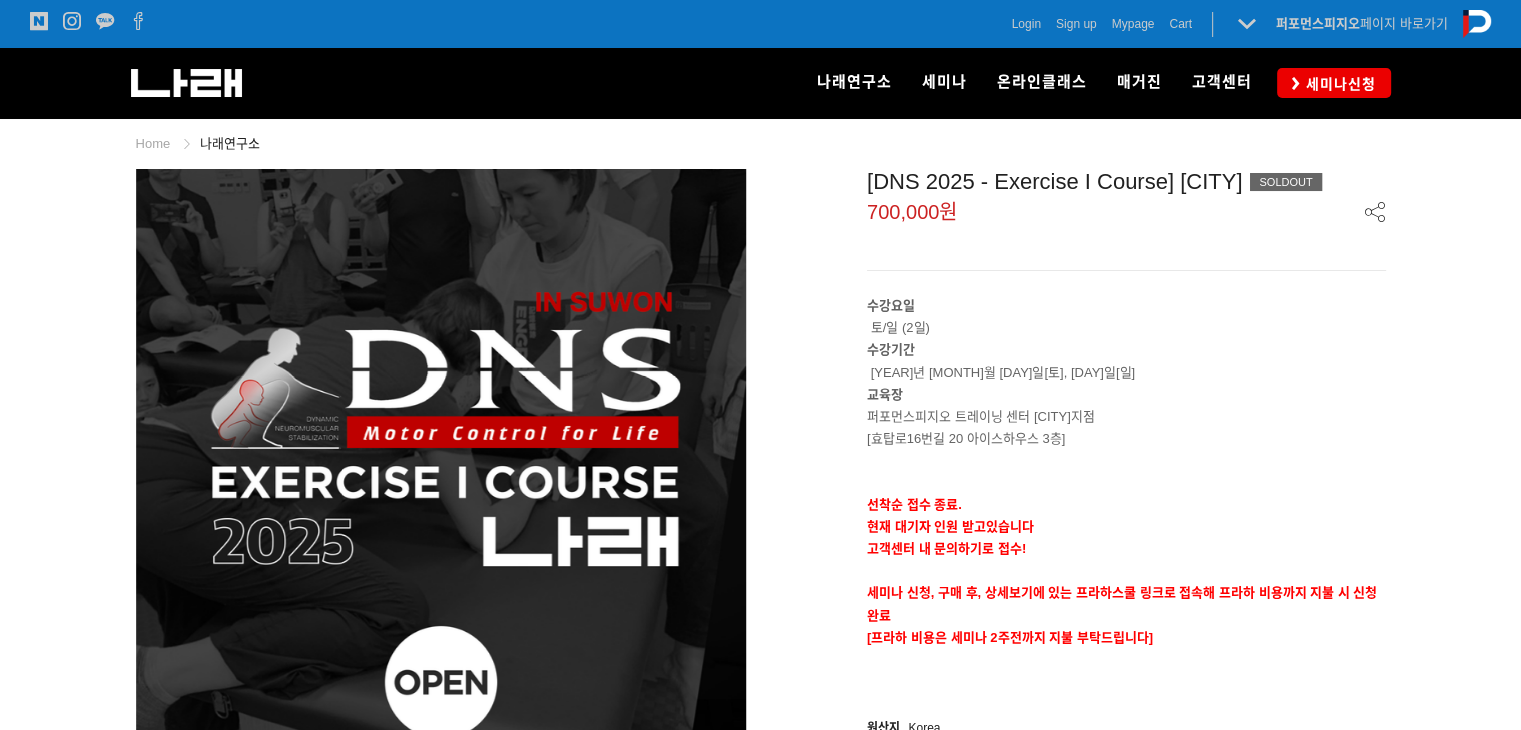 click at bounding box center (1126, 461) 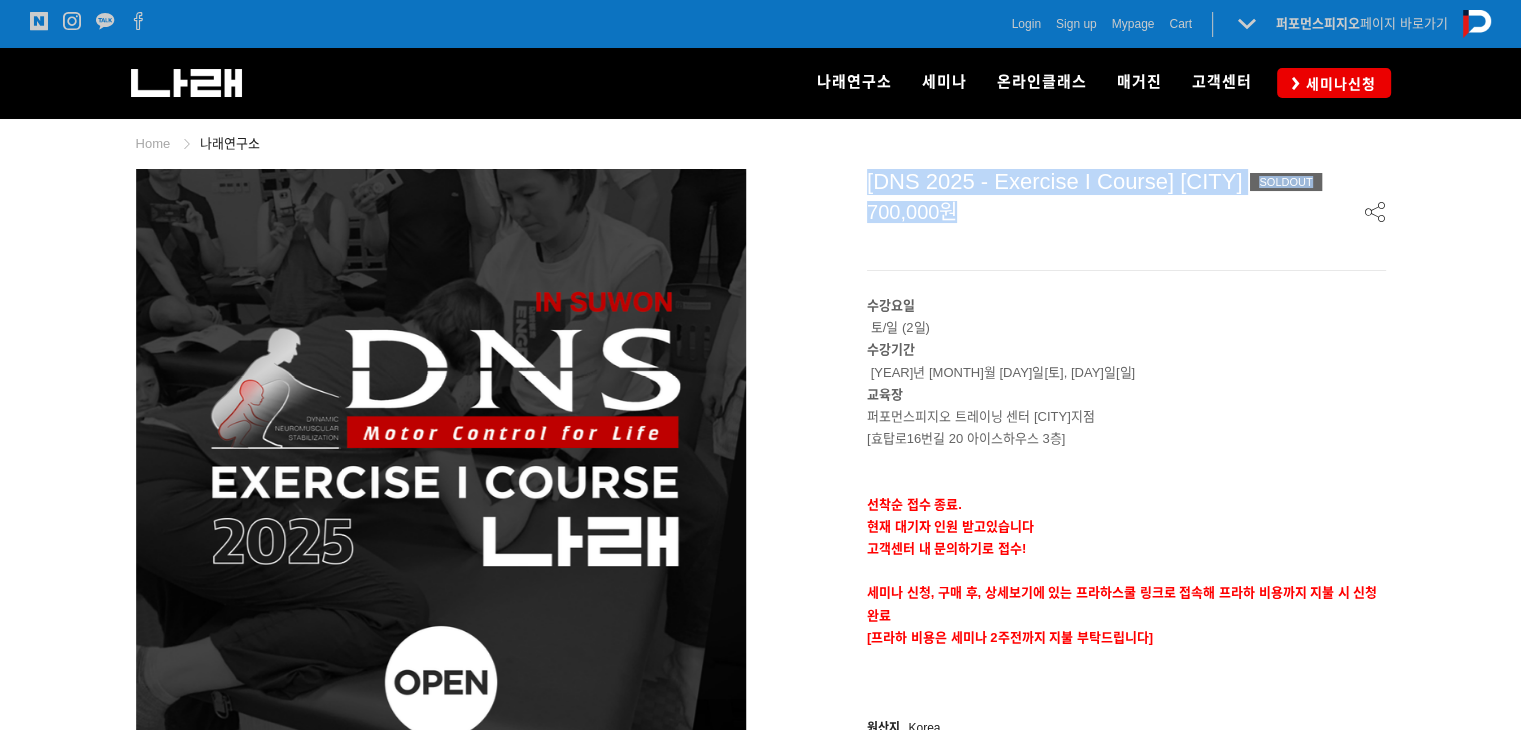 drag, startPoint x: 950, startPoint y: 217, endPoint x: 790, endPoint y: 199, distance: 161.00932 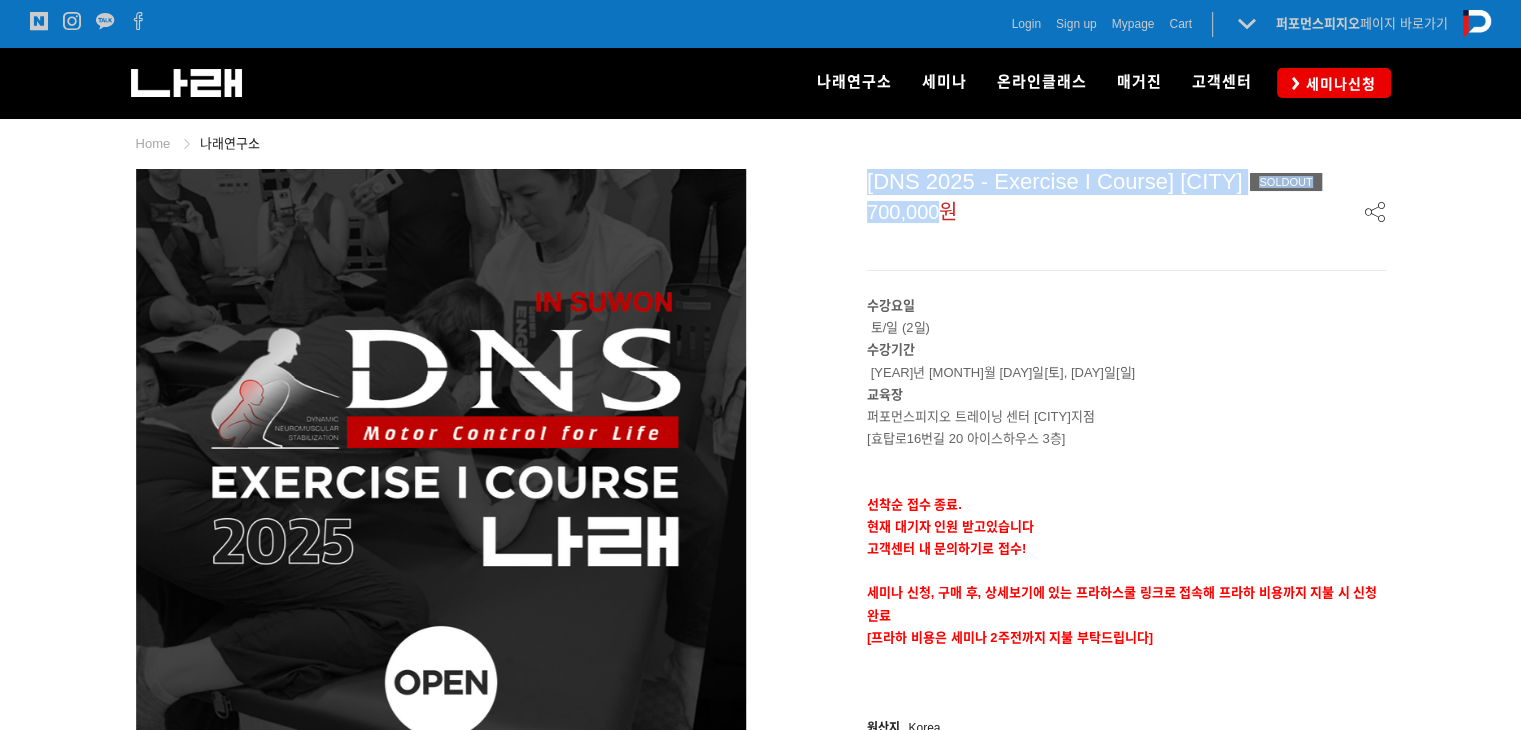 drag, startPoint x: 942, startPoint y: 220, endPoint x: 823, endPoint y: 199, distance: 120.83874 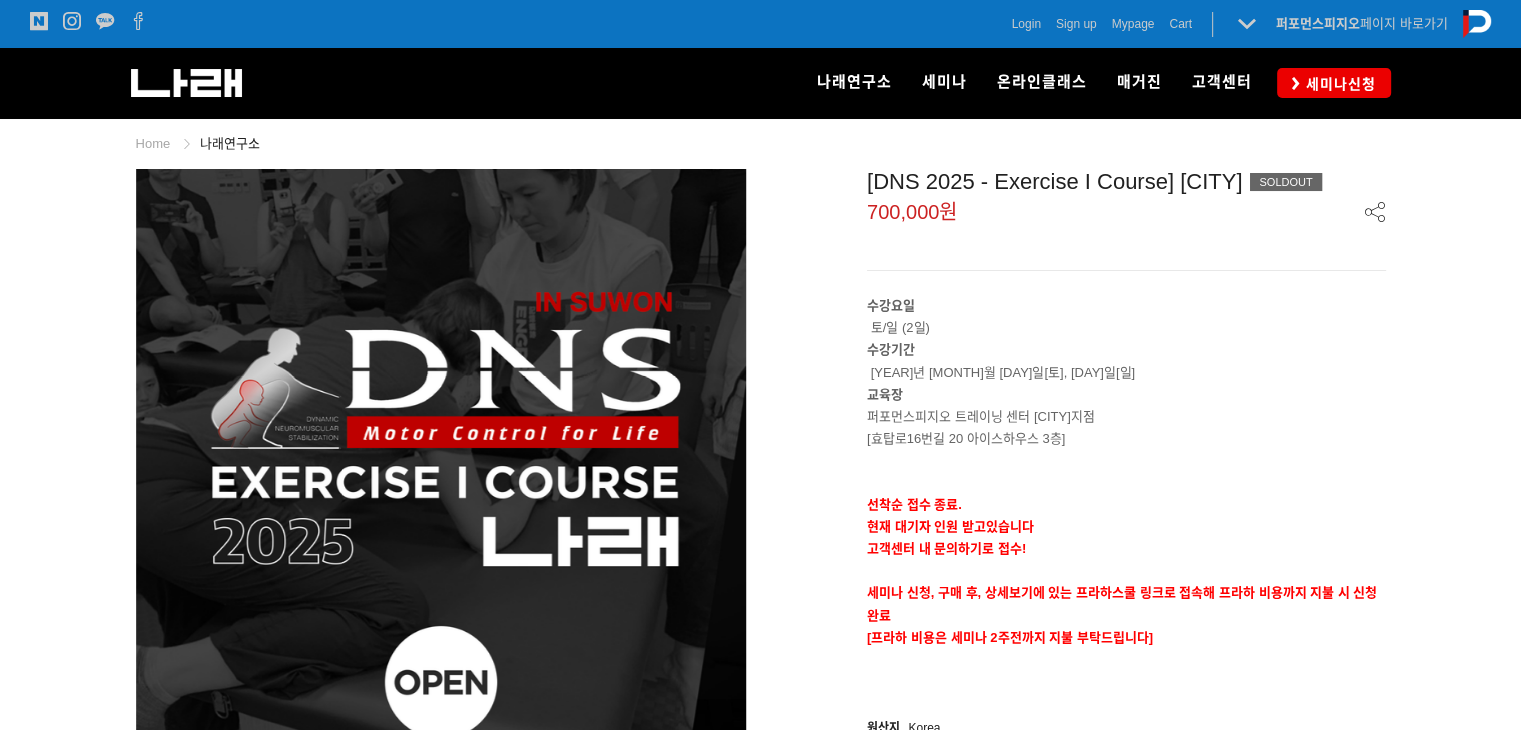 click on "[DNS 2025 - Exercise I Course] [CITY] SOLDOUT
700,000원" at bounding box center [1126, 220] 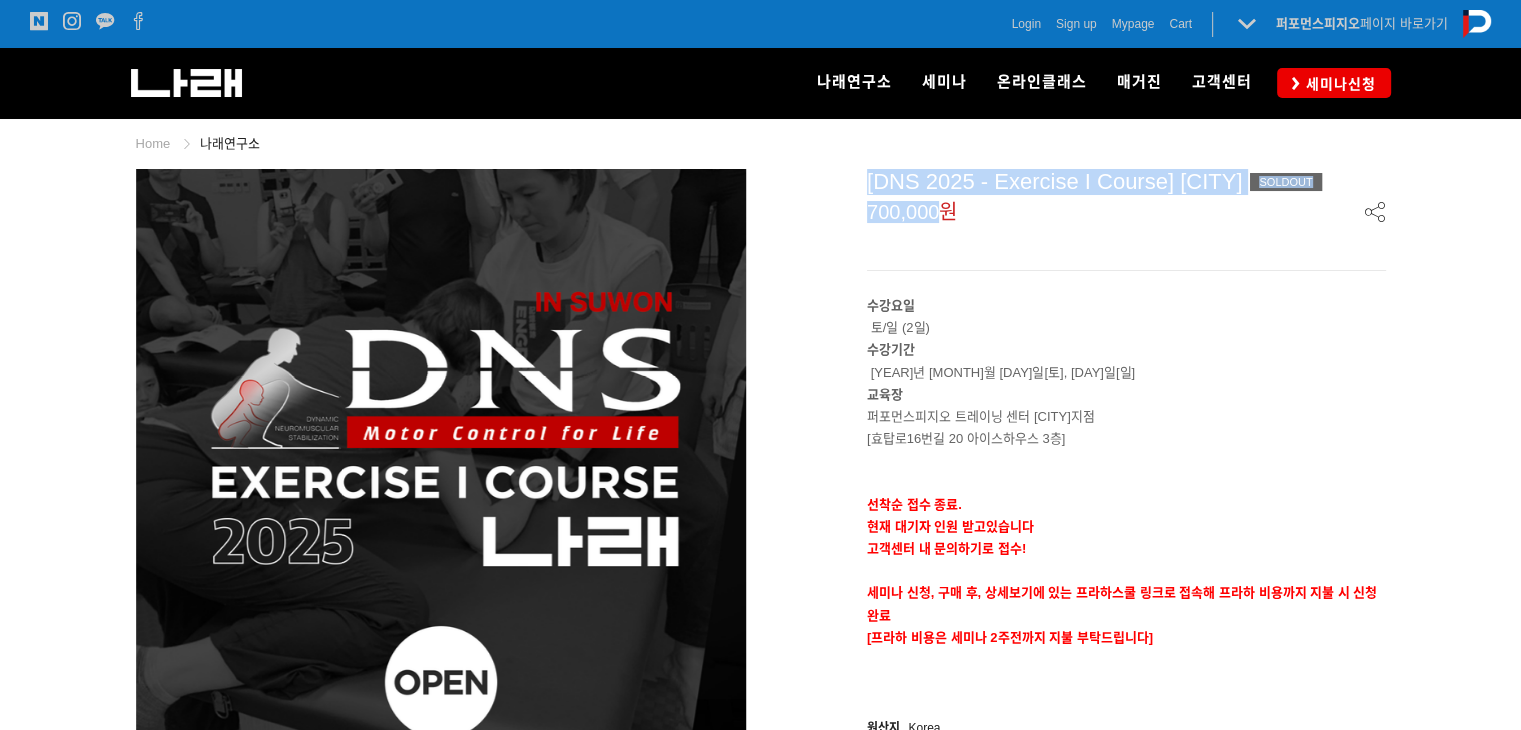 drag, startPoint x: 939, startPoint y: 217, endPoint x: 744, endPoint y: 207, distance: 195.25624 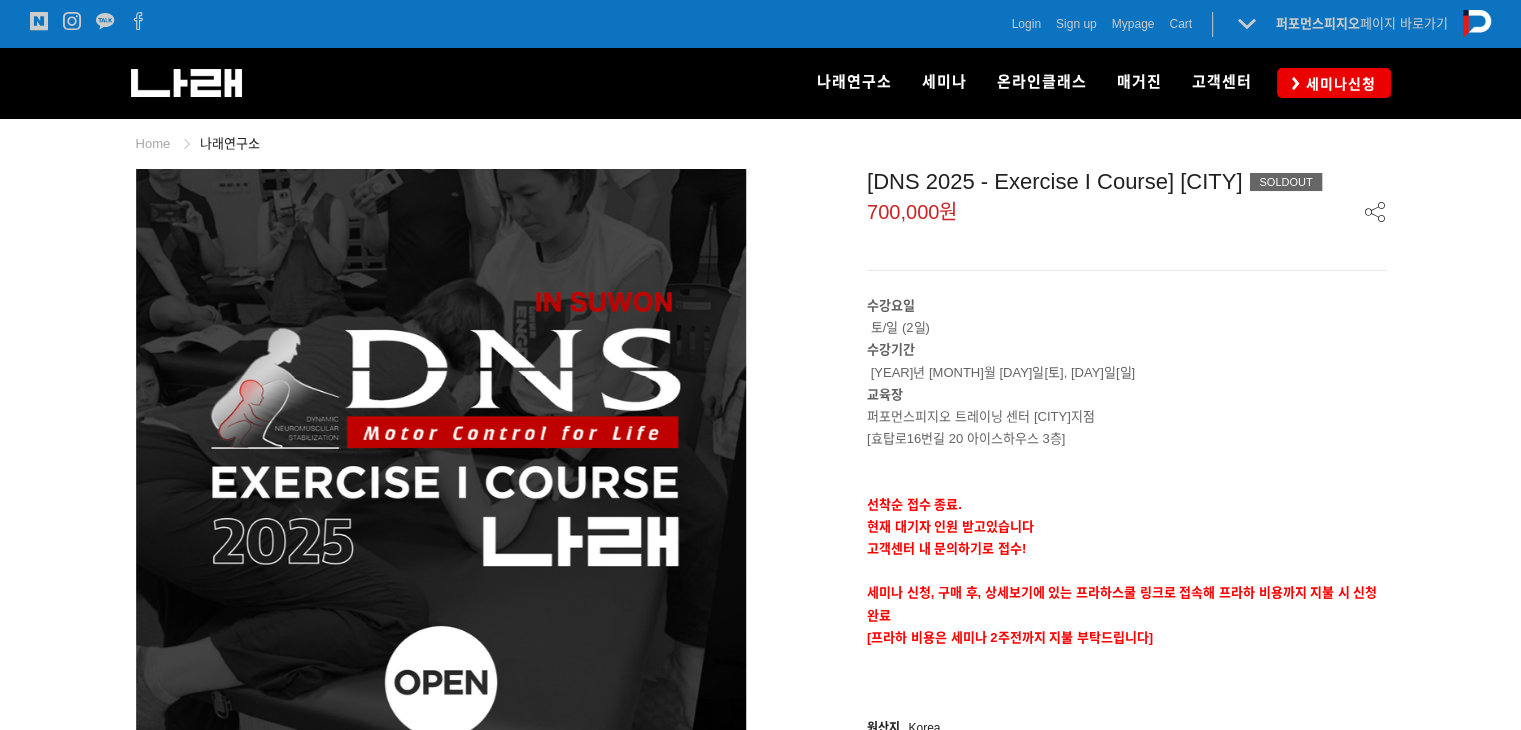 click on "[DNS 2025 - Exercise I Course] [CITY] SOLDOUT
700,000원
수강요일   토/일 (2일) 수강기간    [YEAR]년 [MONTH]월 [DAY]일[토], [DAY]일[일] 교육장 퍼포먼스피지오 트레이닝 센터 [CITY]지점 [효탑로16번길 20 아이스하우스 3층] 선착순 접수 종료. 현재 대기자 인원 받고있습니다 고객센터 내 문의하기로 접수!   세미나 신청, 구매 후, 상세보기에 있는 프라하스쿨 링크로 접속해 프라하 비용까지 지불 시 신청완료 [프라하 비용은 세미나 2주전까지 지불 부탁드립니다]
0
1" at bounding box center [1081, 577] 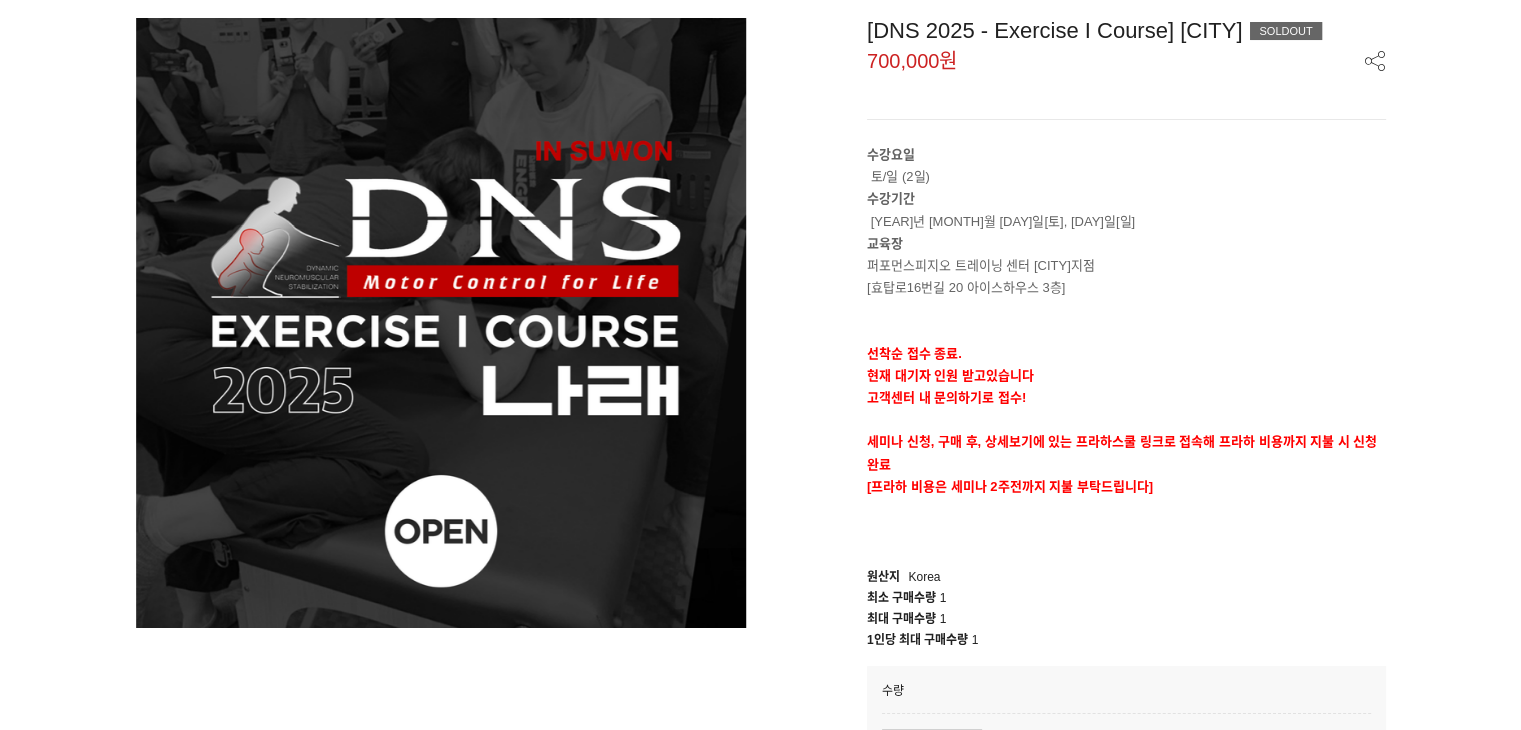 scroll, scrollTop: 0, scrollLeft: 0, axis: both 